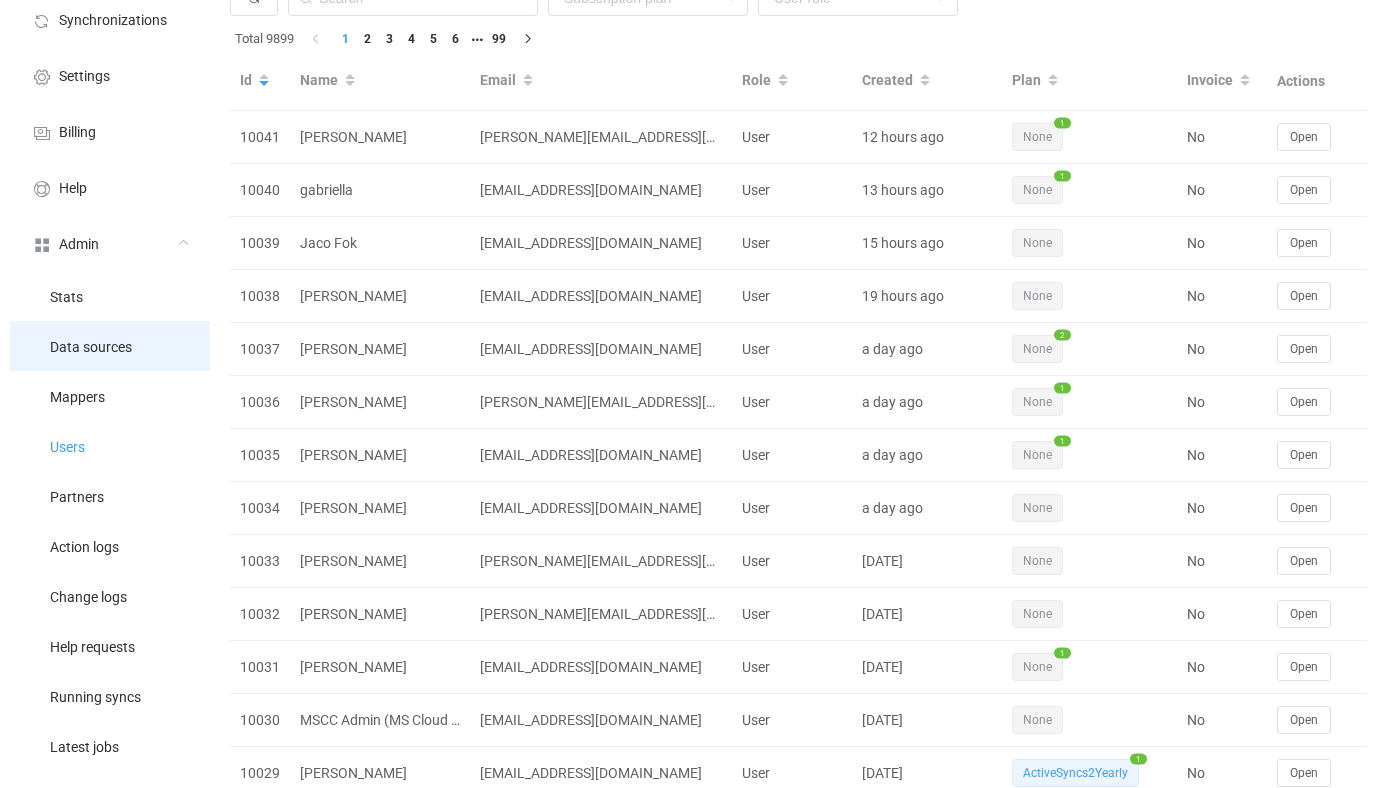scroll, scrollTop: 311, scrollLeft: 0, axis: vertical 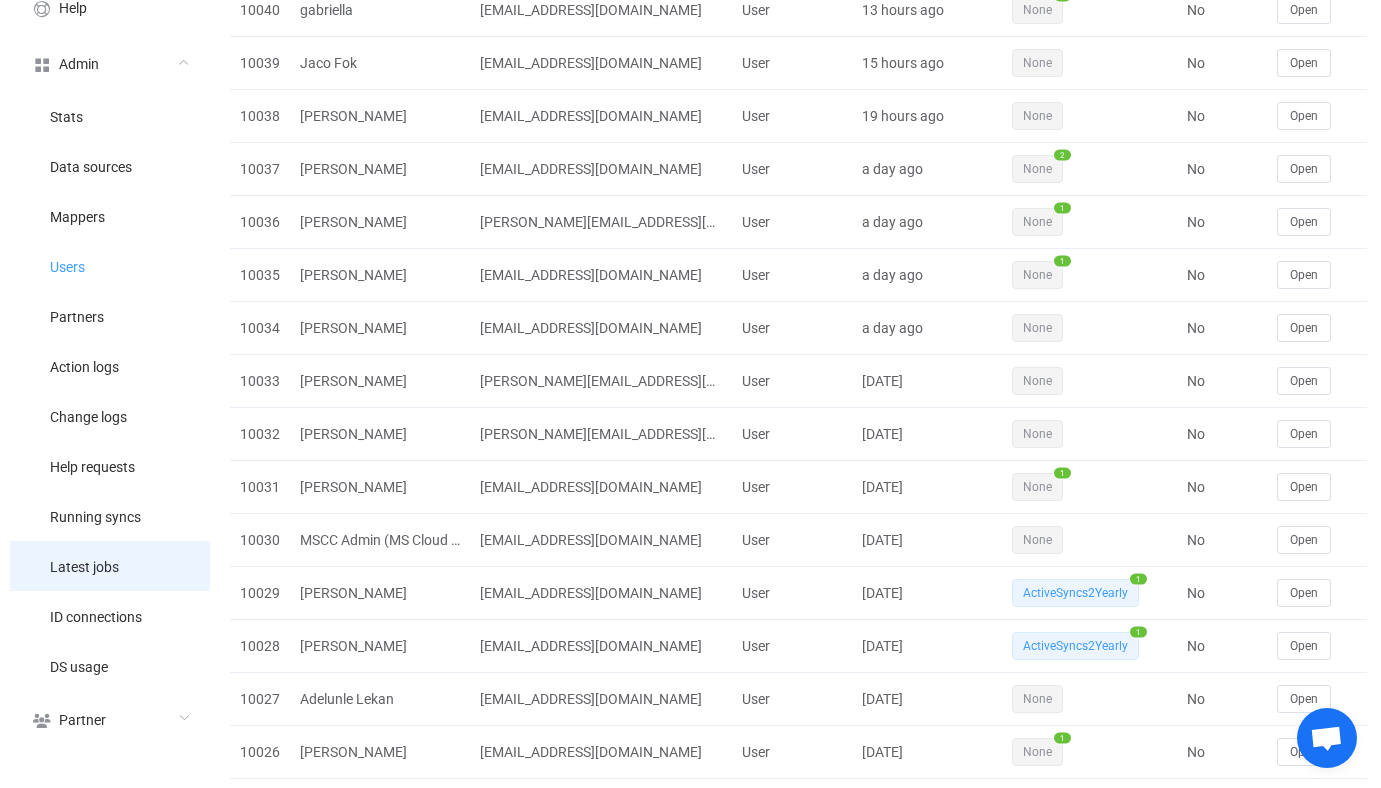 click on "Latest jobs" at bounding box center [110, 566] 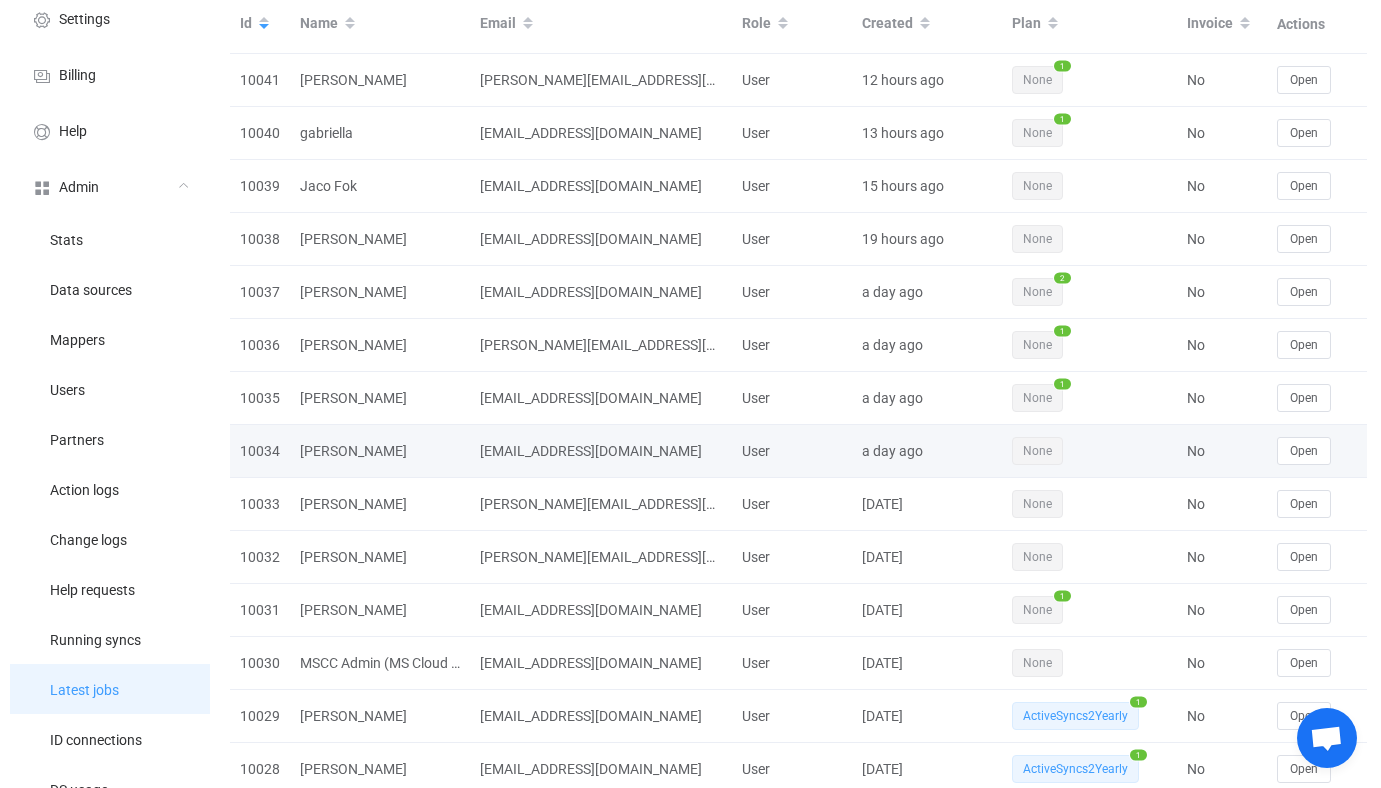 scroll, scrollTop: 0, scrollLeft: 0, axis: both 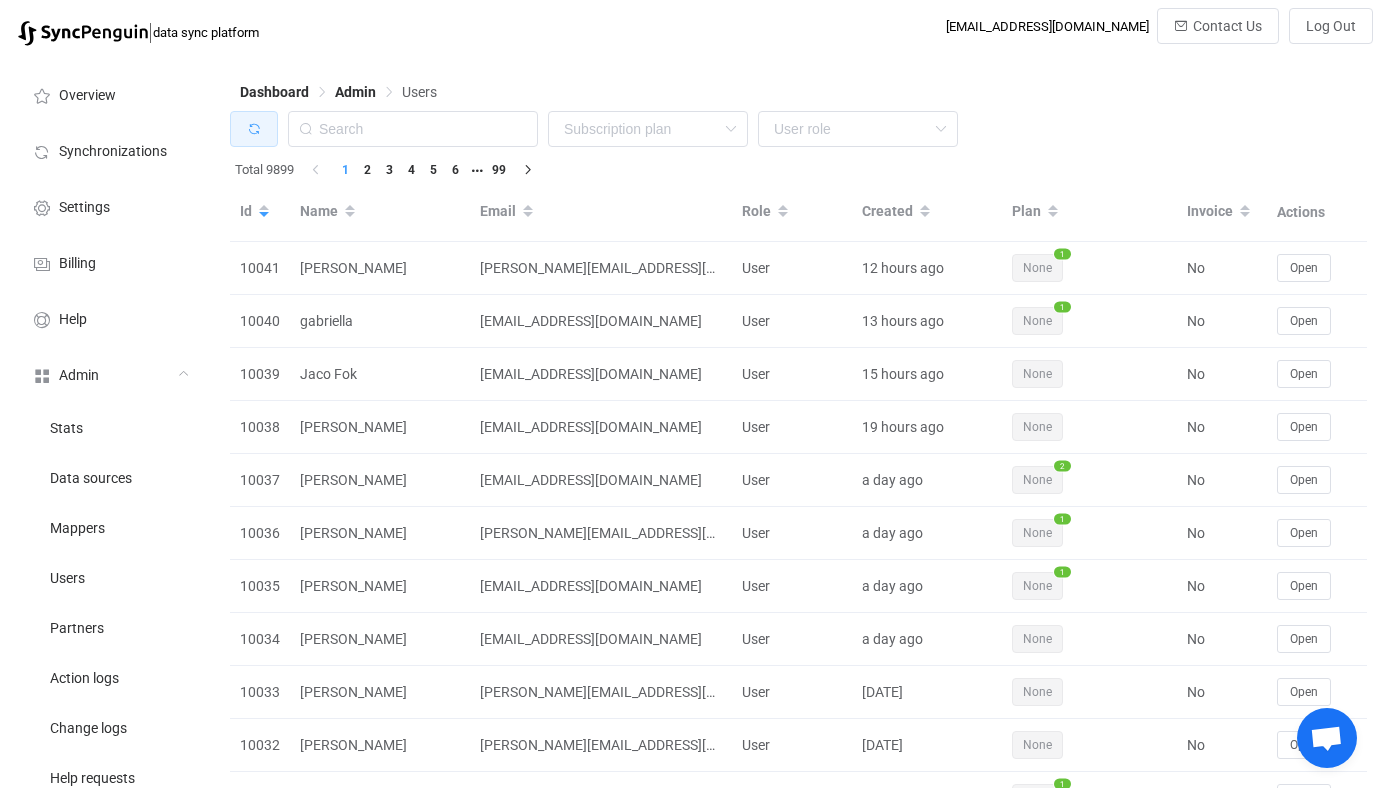 click at bounding box center (254, 129) 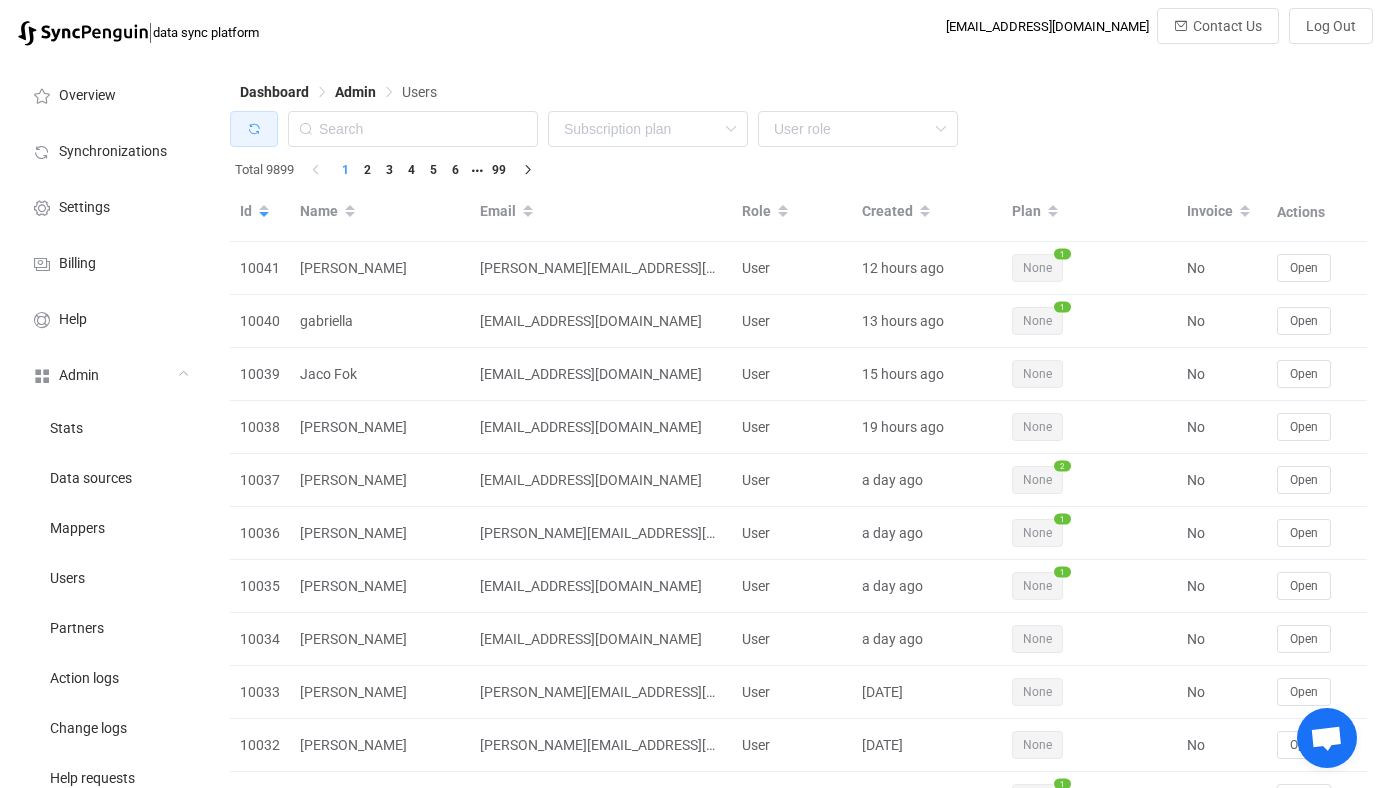 type 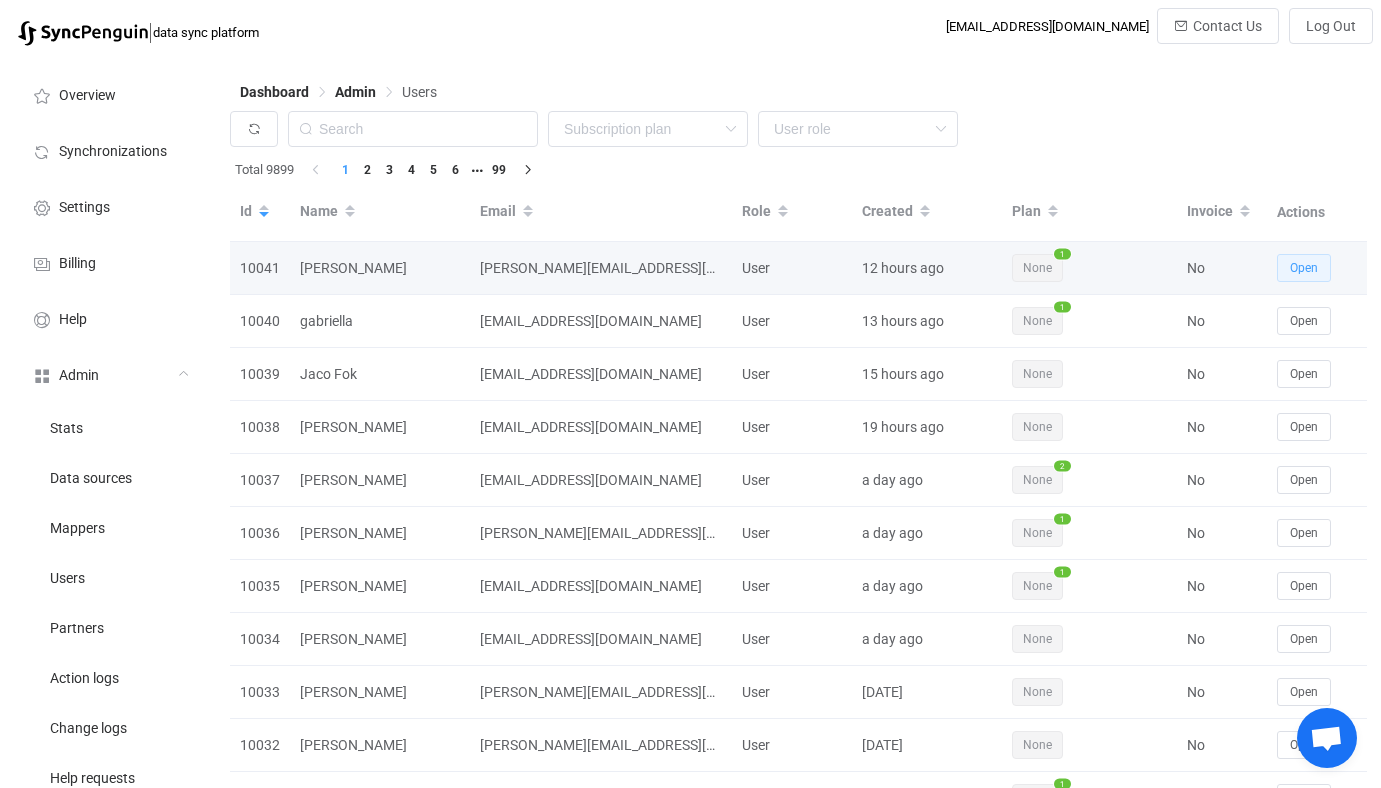 click on "Open" at bounding box center (1304, 268) 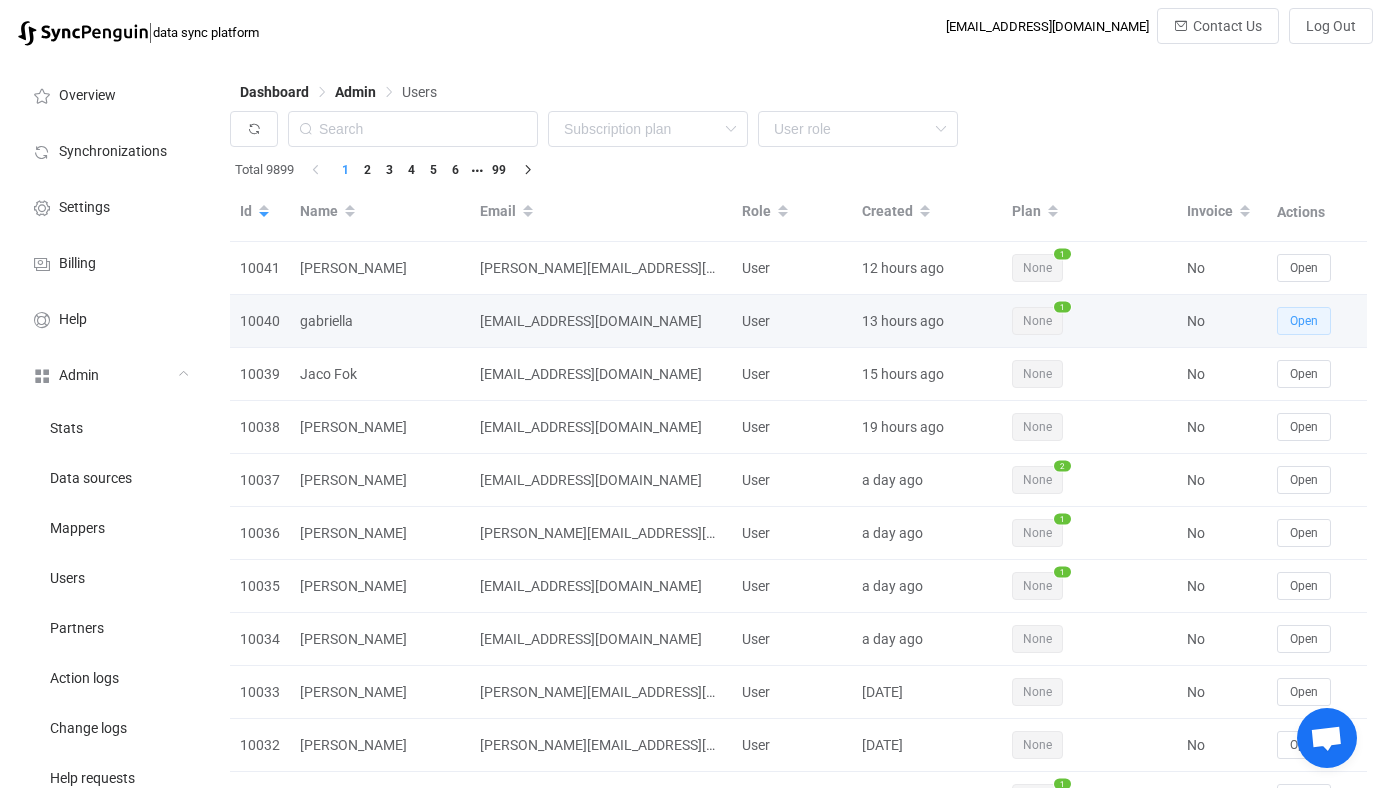 click on "Open" at bounding box center (1304, 321) 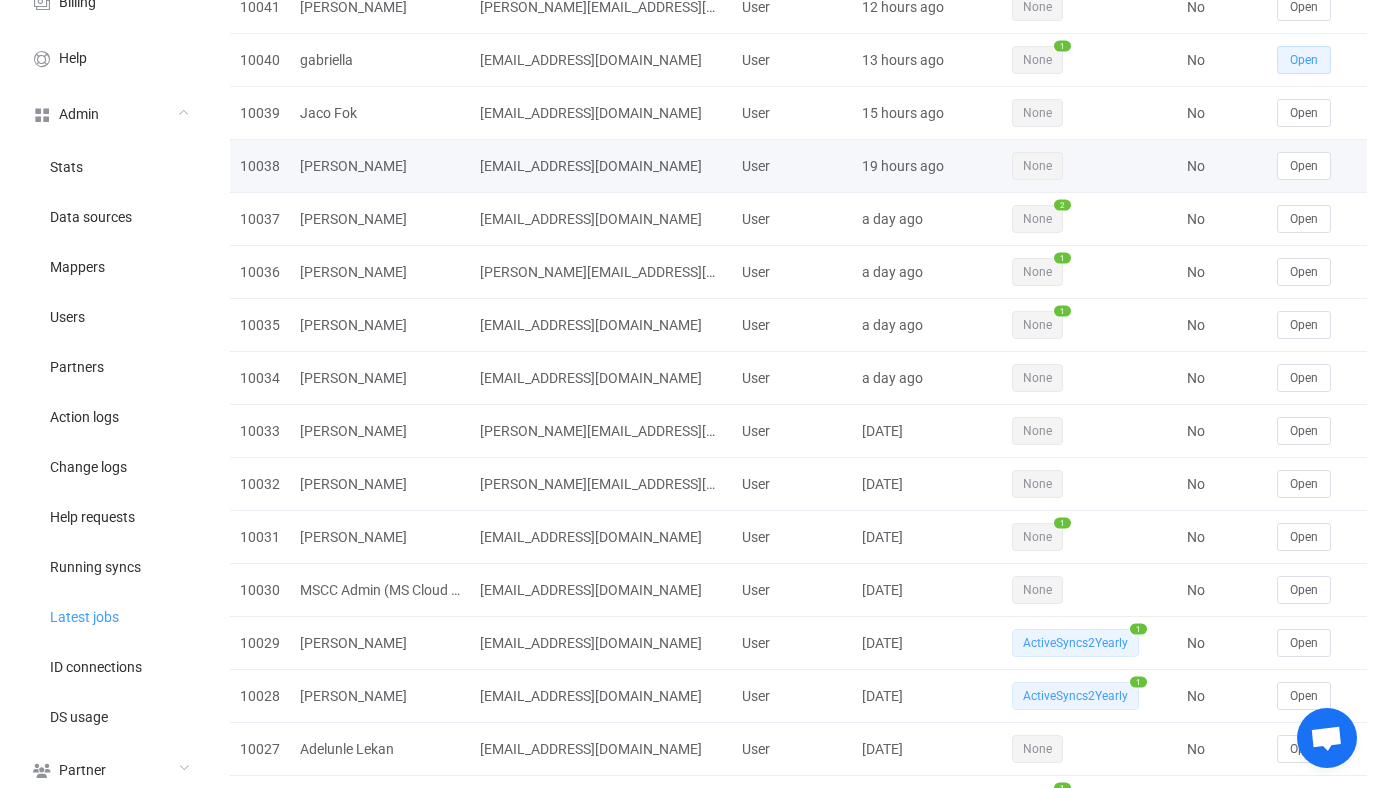 scroll, scrollTop: 262, scrollLeft: 0, axis: vertical 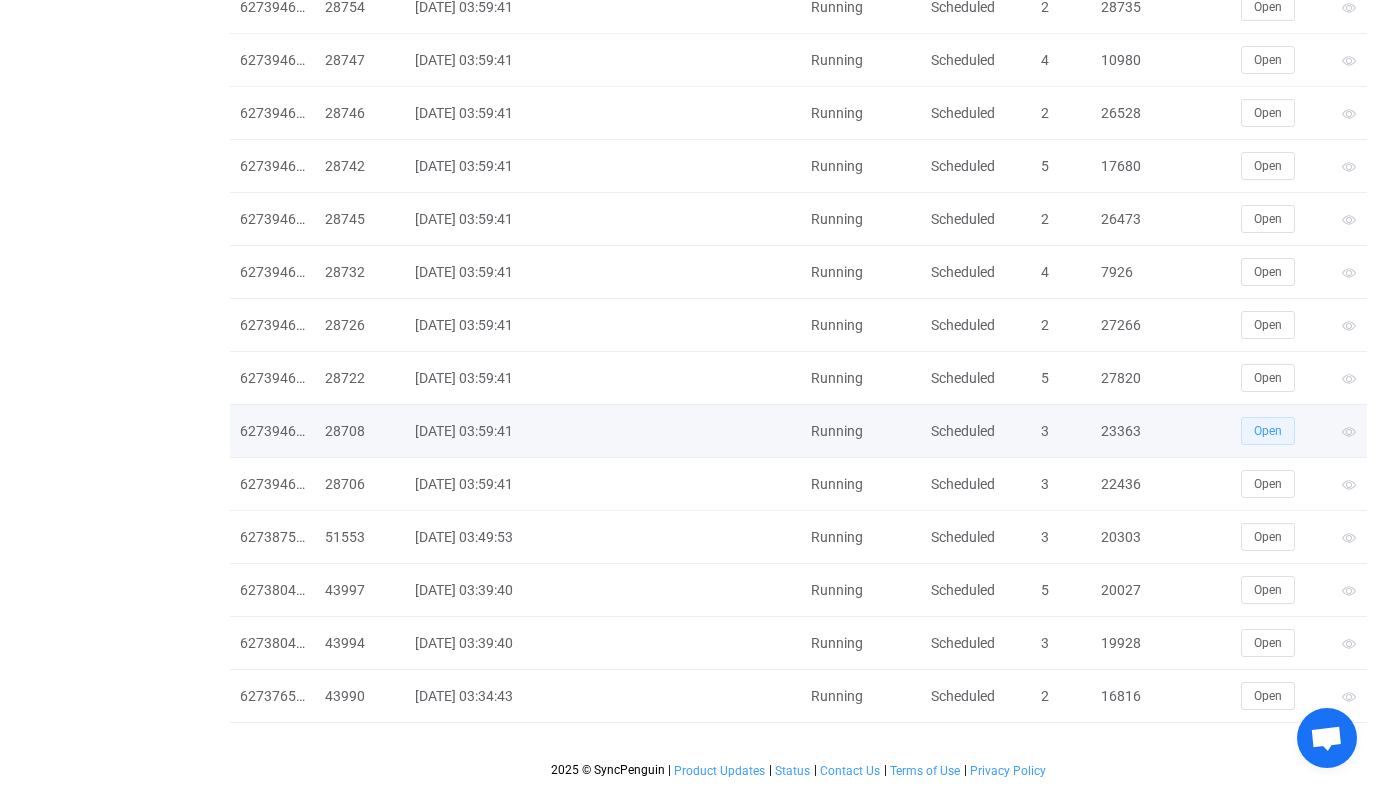 click on "Open" at bounding box center [1268, 431] 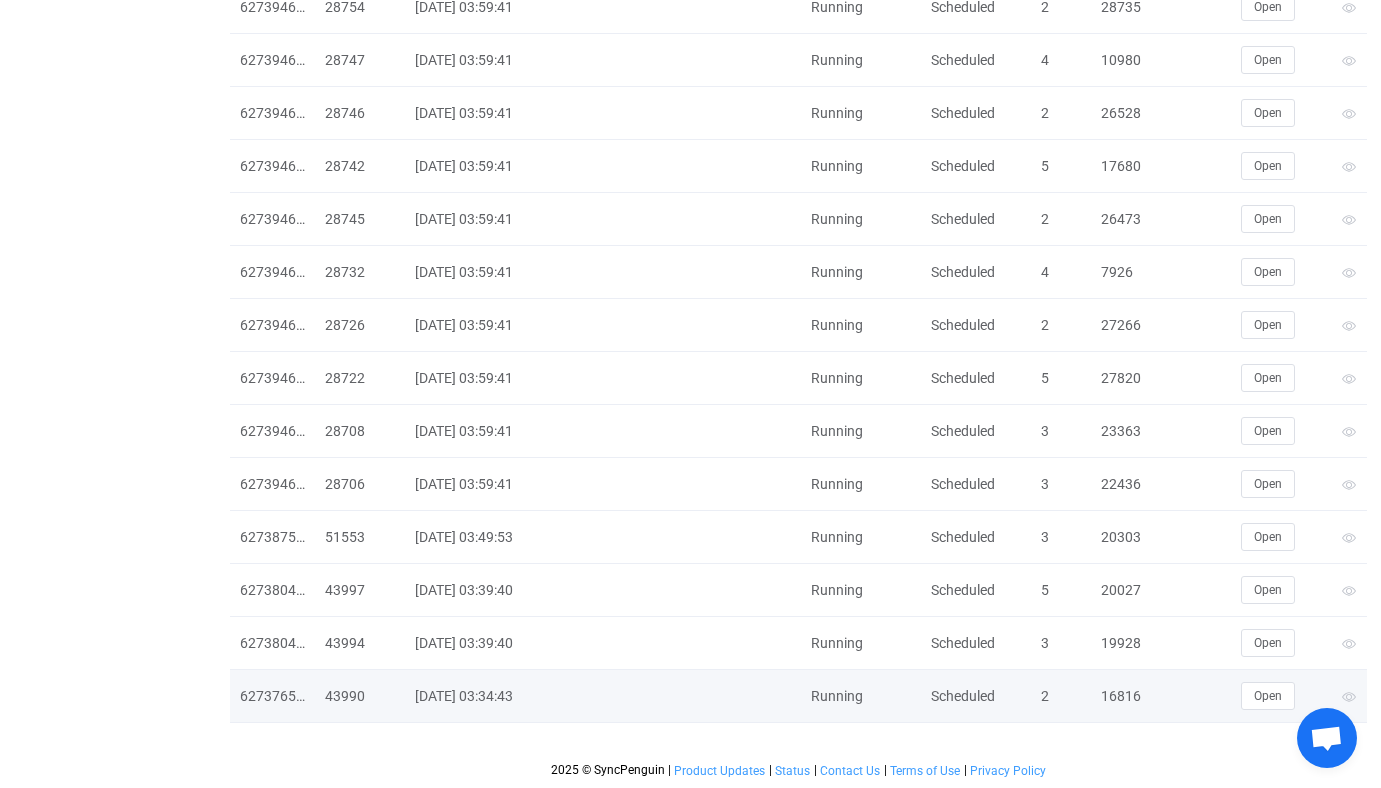 click on "Open" at bounding box center [1281, 696] 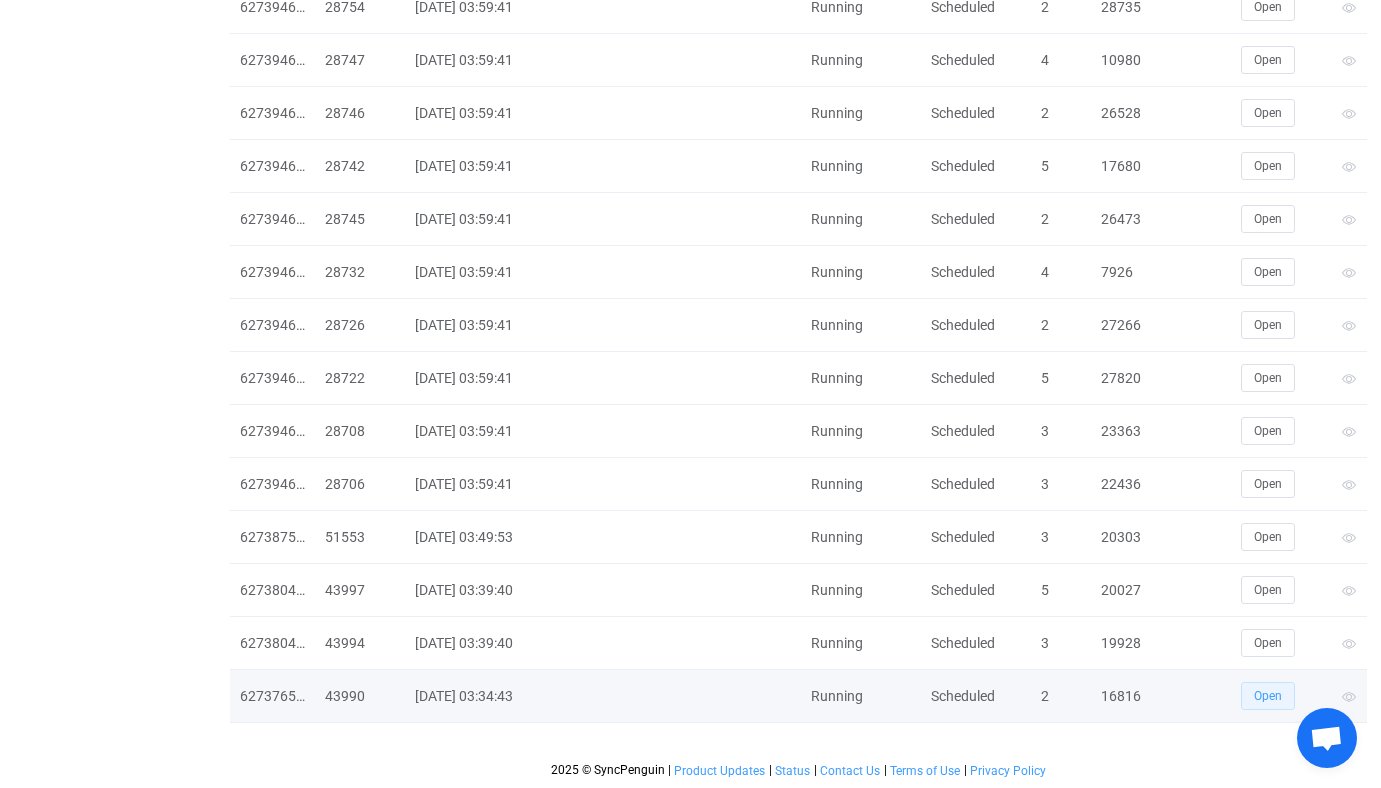 click on "Open" at bounding box center (1268, 696) 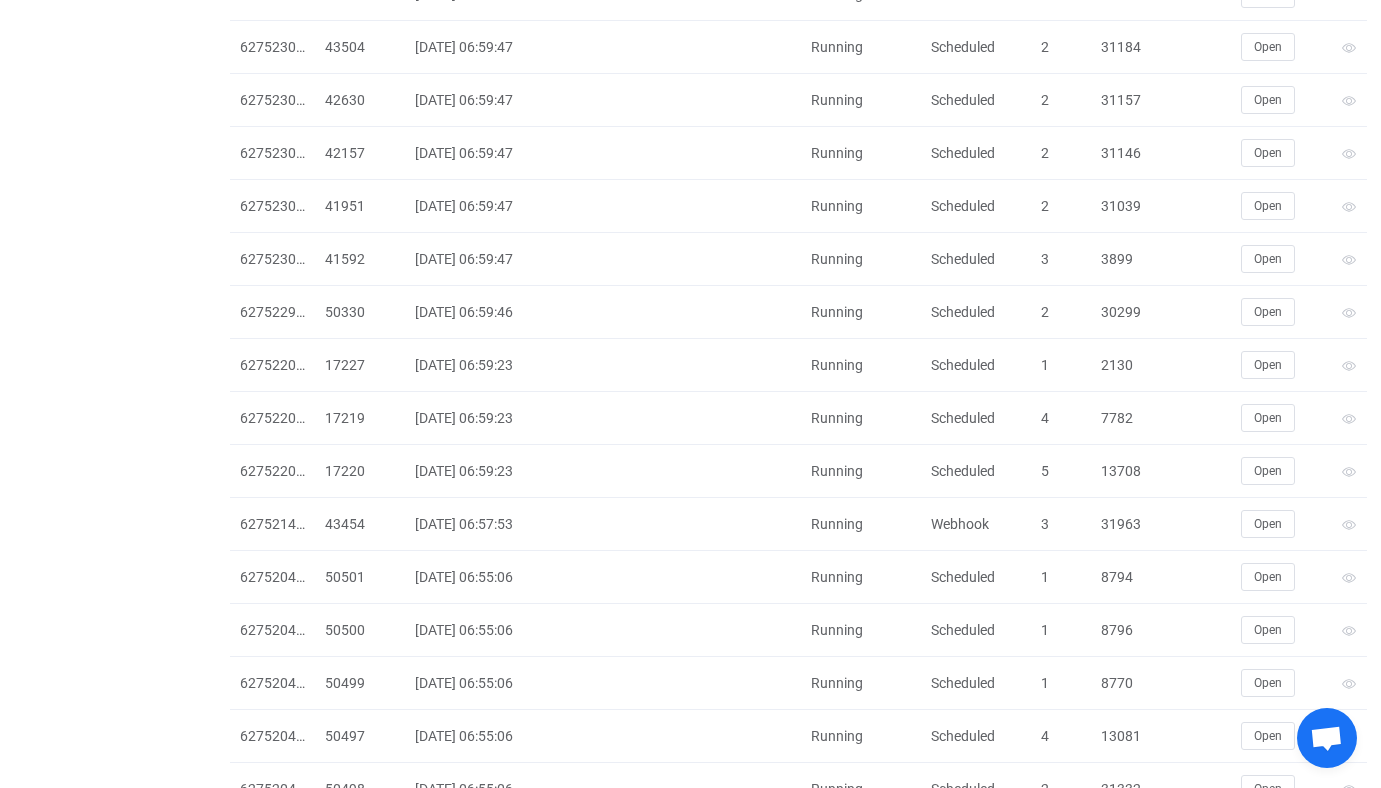 scroll, scrollTop: 0, scrollLeft: 0, axis: both 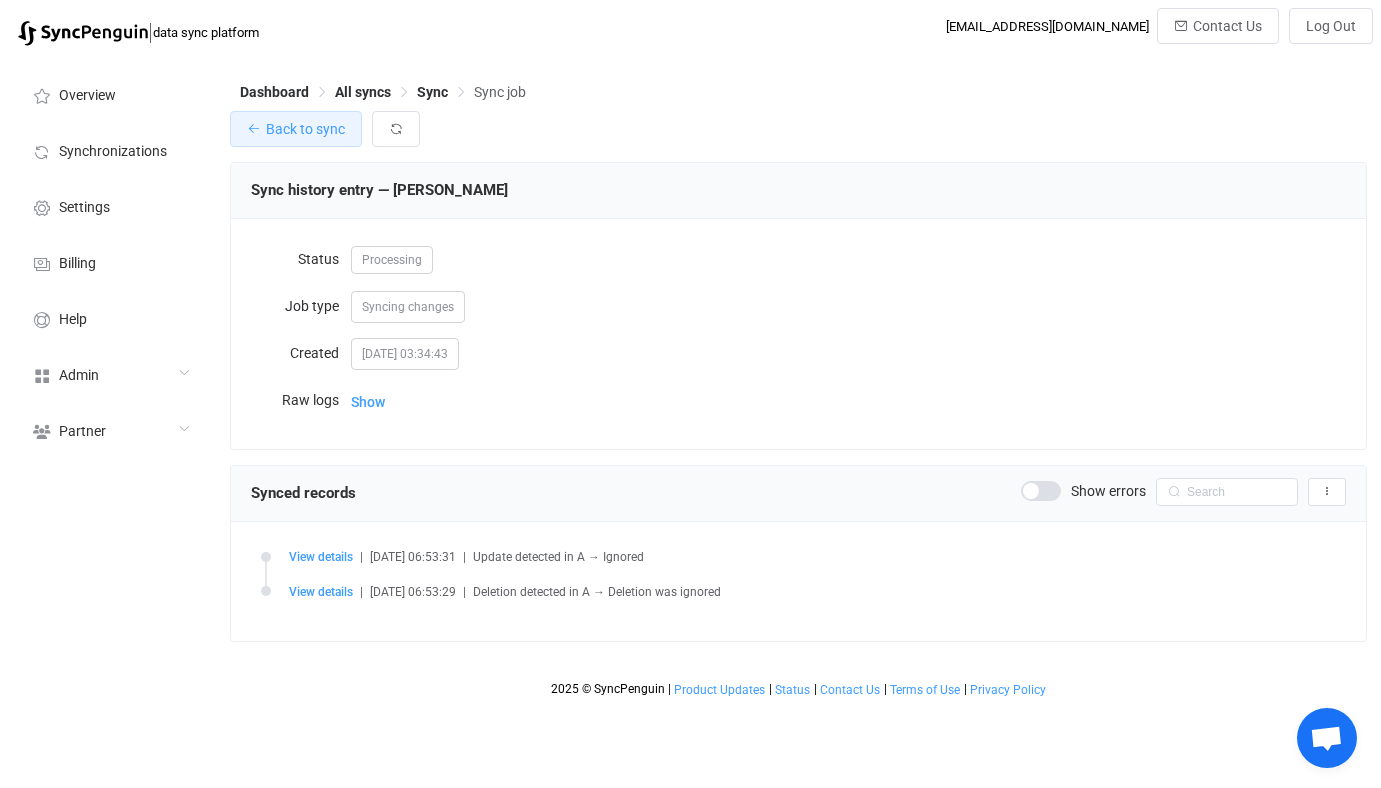 click on "Back to sync" at bounding box center (305, 129) 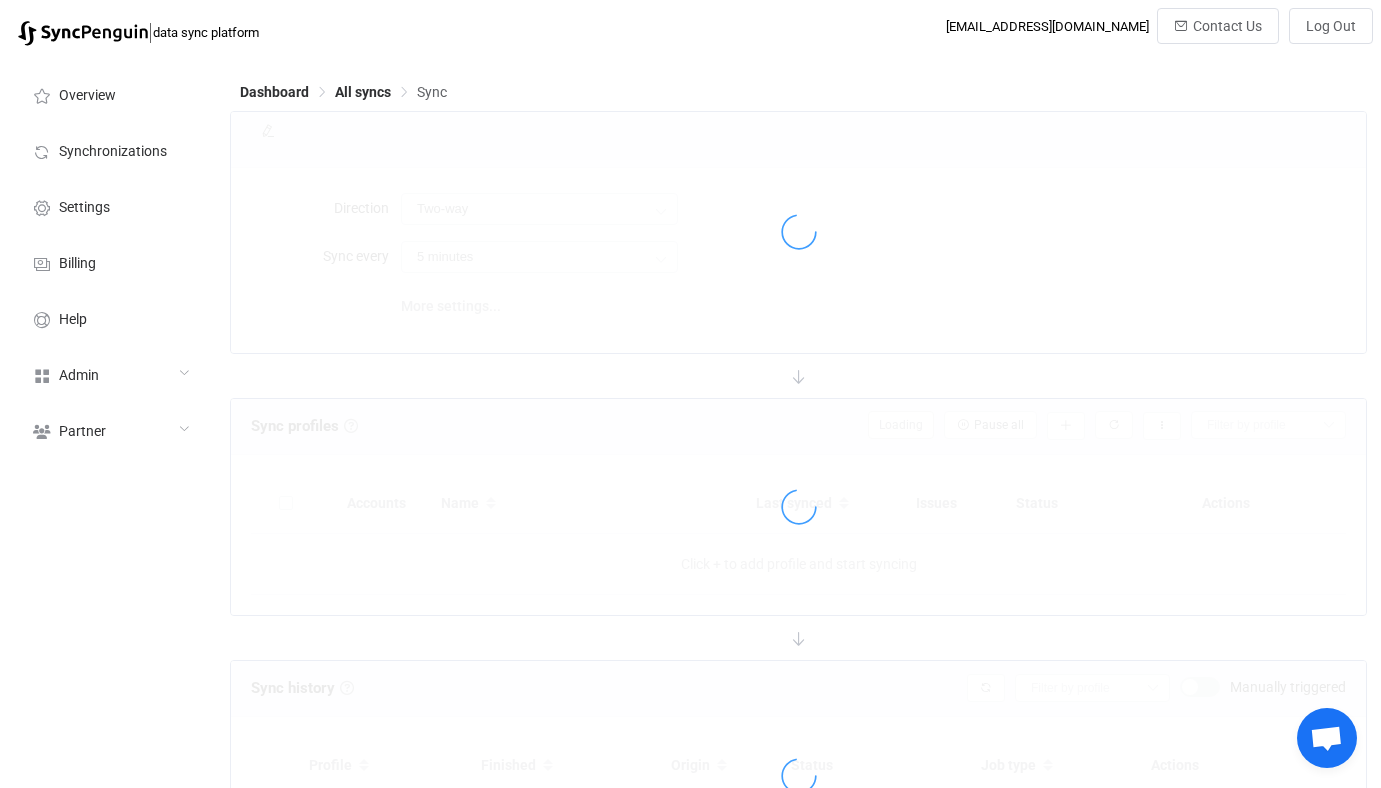 type on "A → B (one to many)" 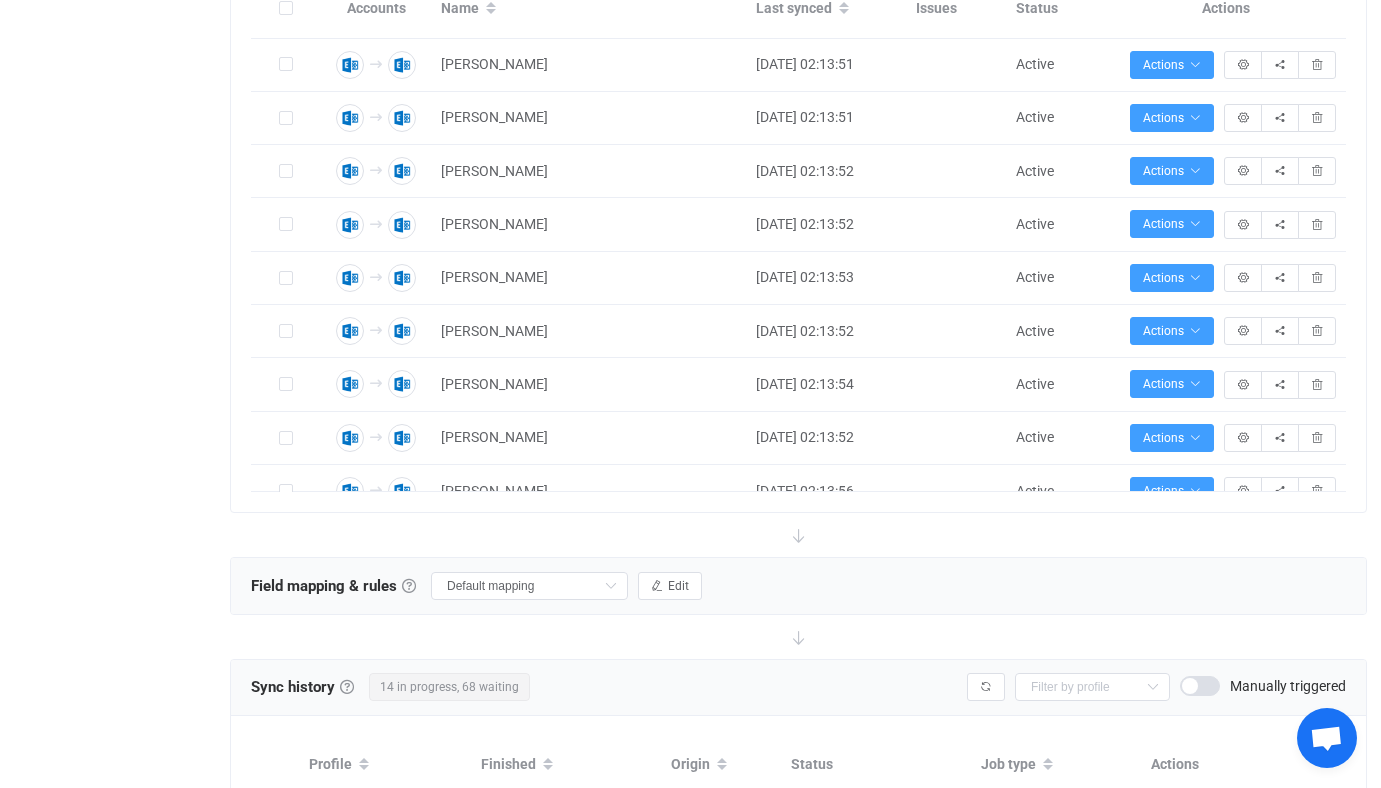 scroll, scrollTop: 1552, scrollLeft: 0, axis: vertical 